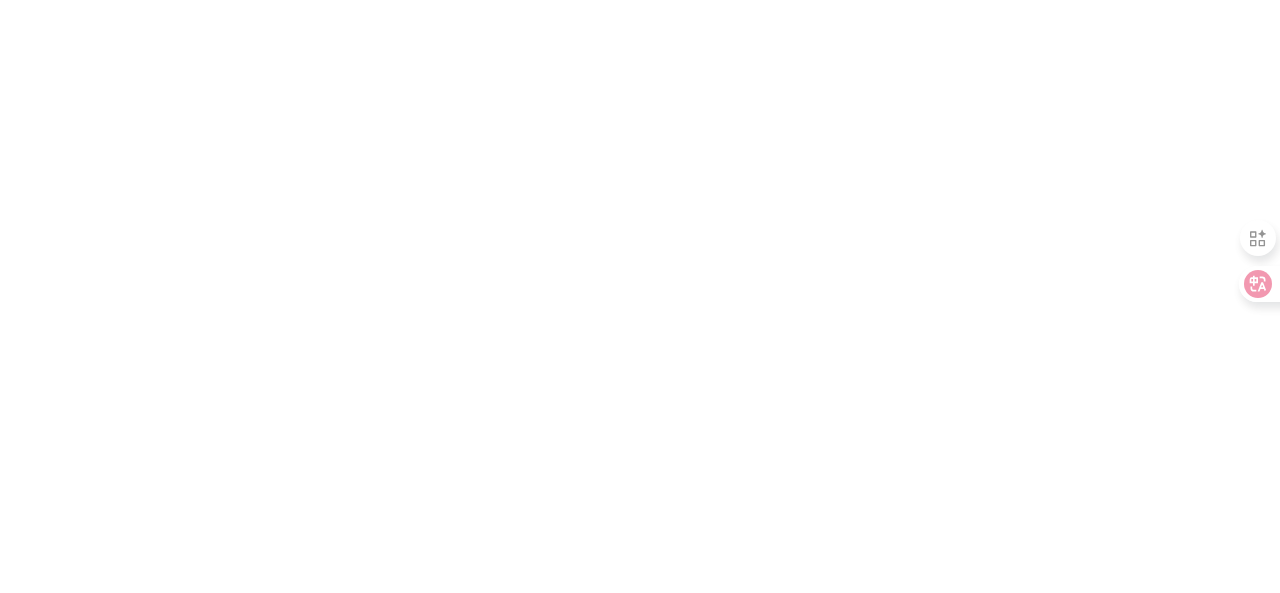 scroll, scrollTop: 0, scrollLeft: 0, axis: both 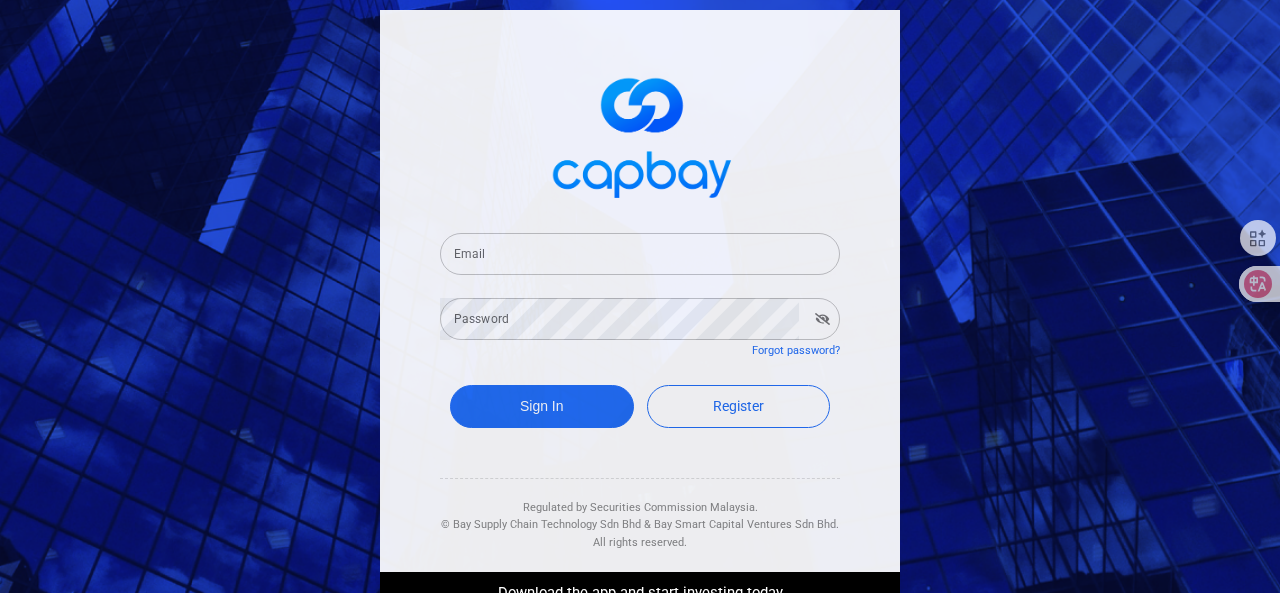 click on "Email Email Password Password Forgot password? Sign In   Register" at bounding box center (640, 333) 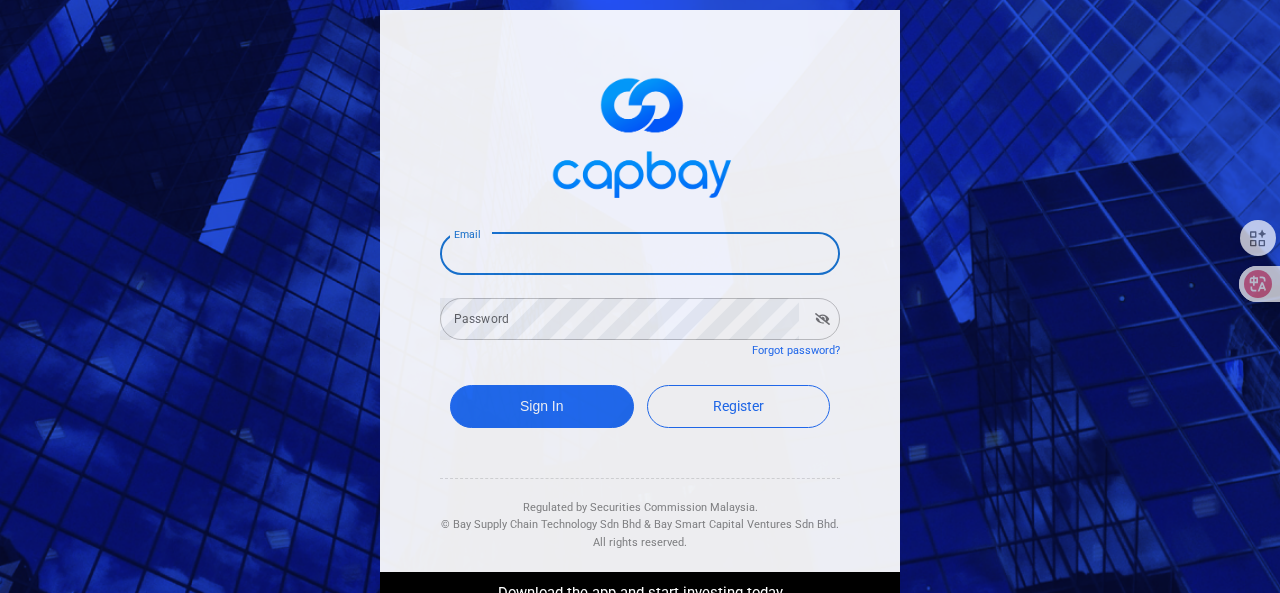 click on "Email" at bounding box center (640, 254) 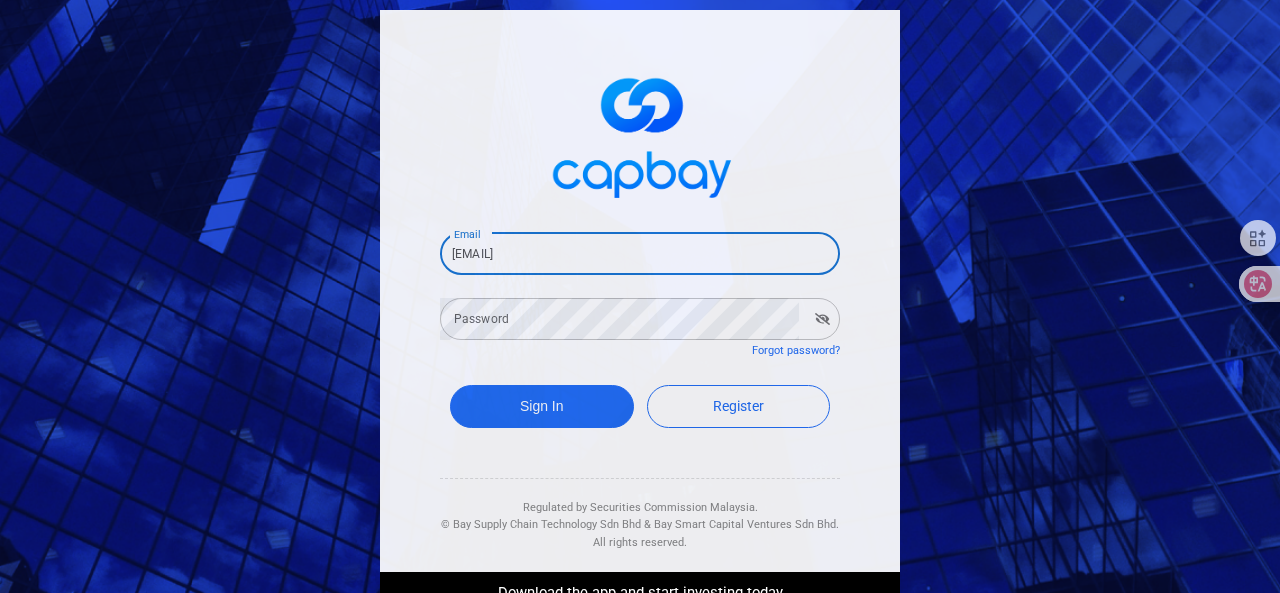 type on "[EMAIL]" 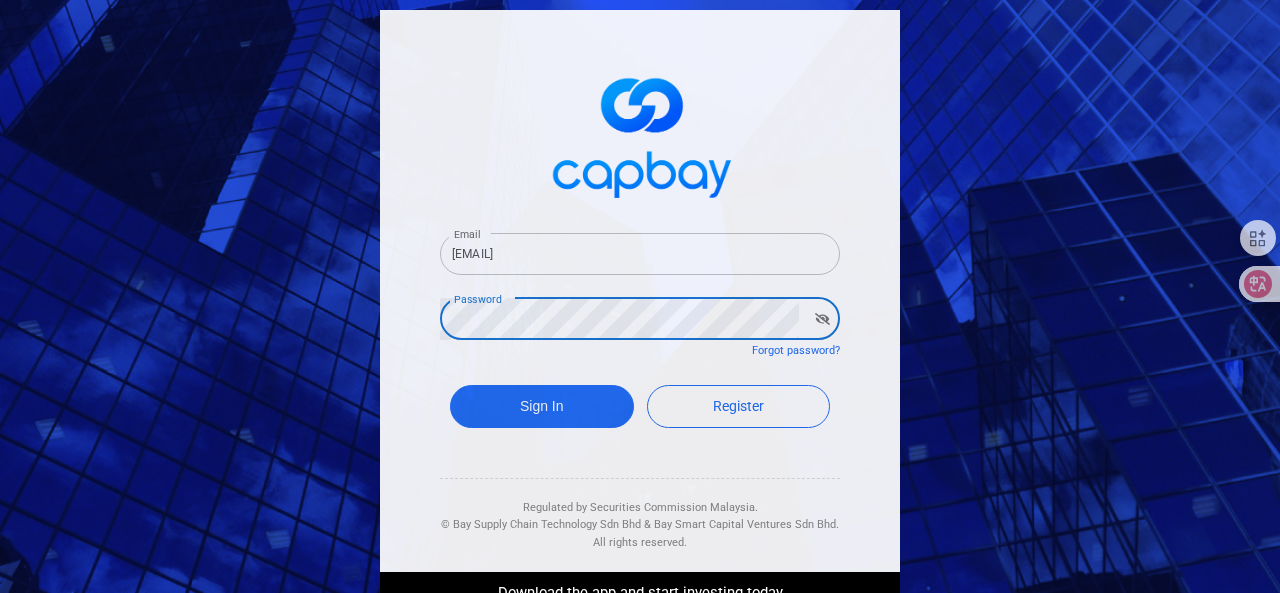 click on "Sign In" at bounding box center (542, 406) 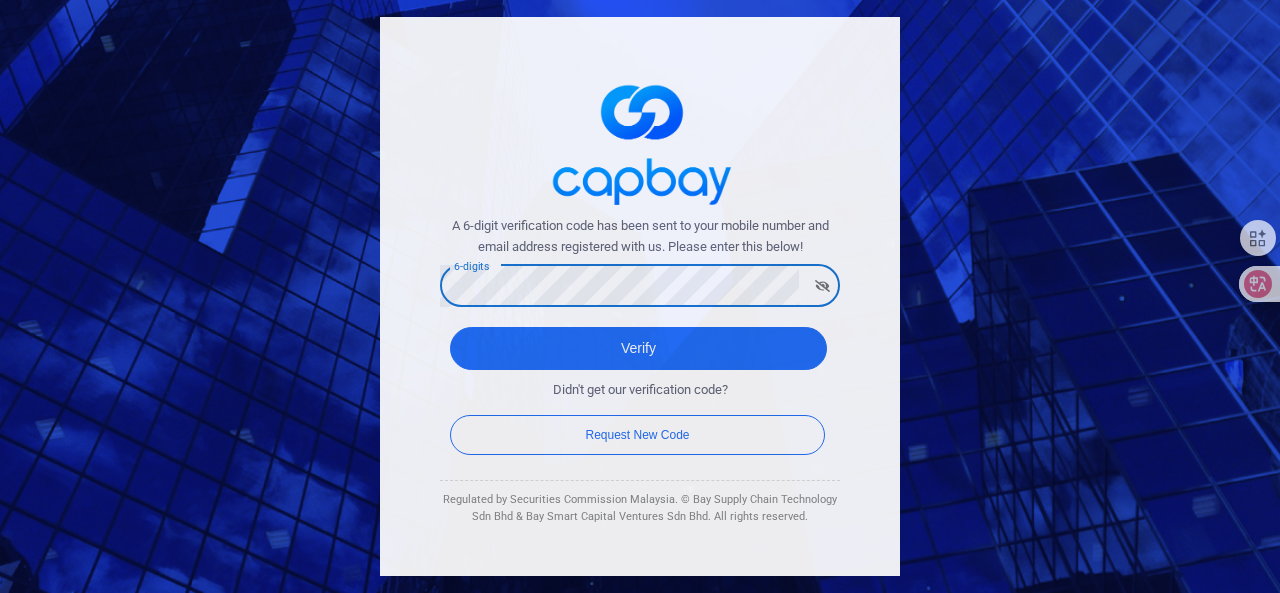 click on "Verify" at bounding box center [638, 348] 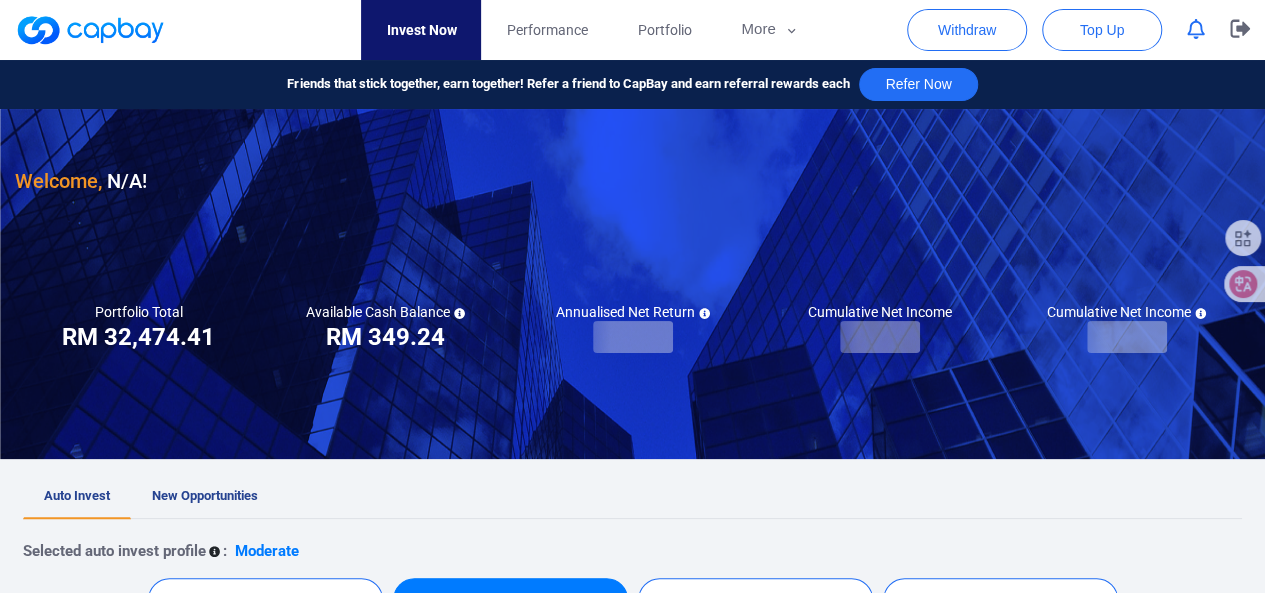 checkbox on "true" 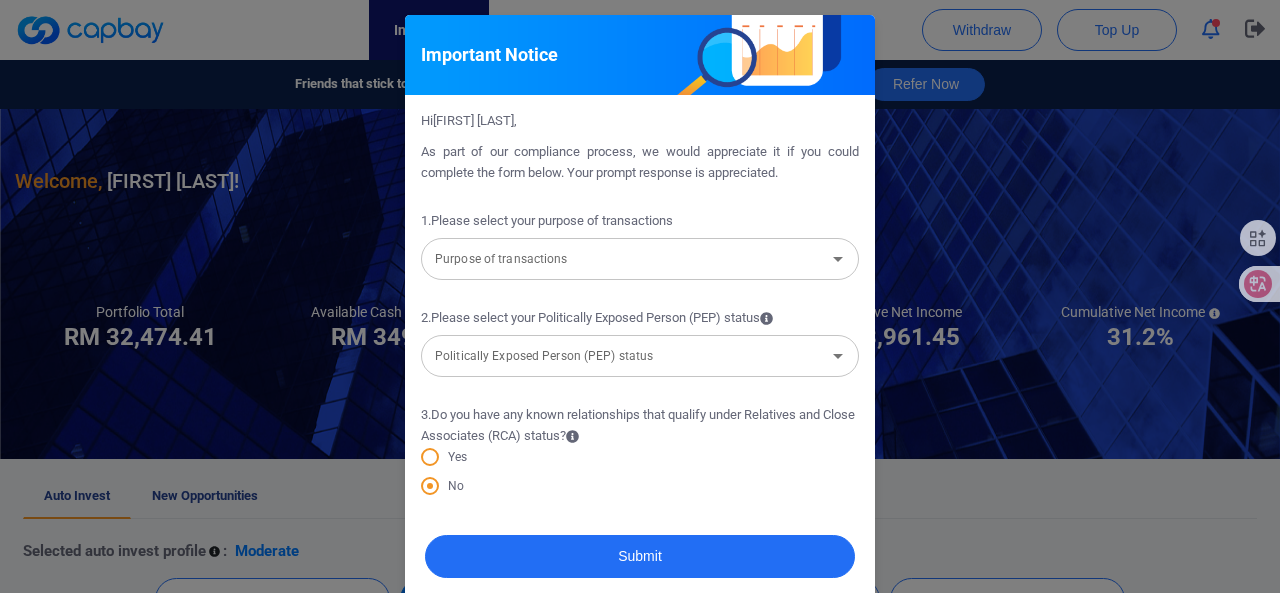 click on "Purpose of transactions" at bounding box center (623, 259) 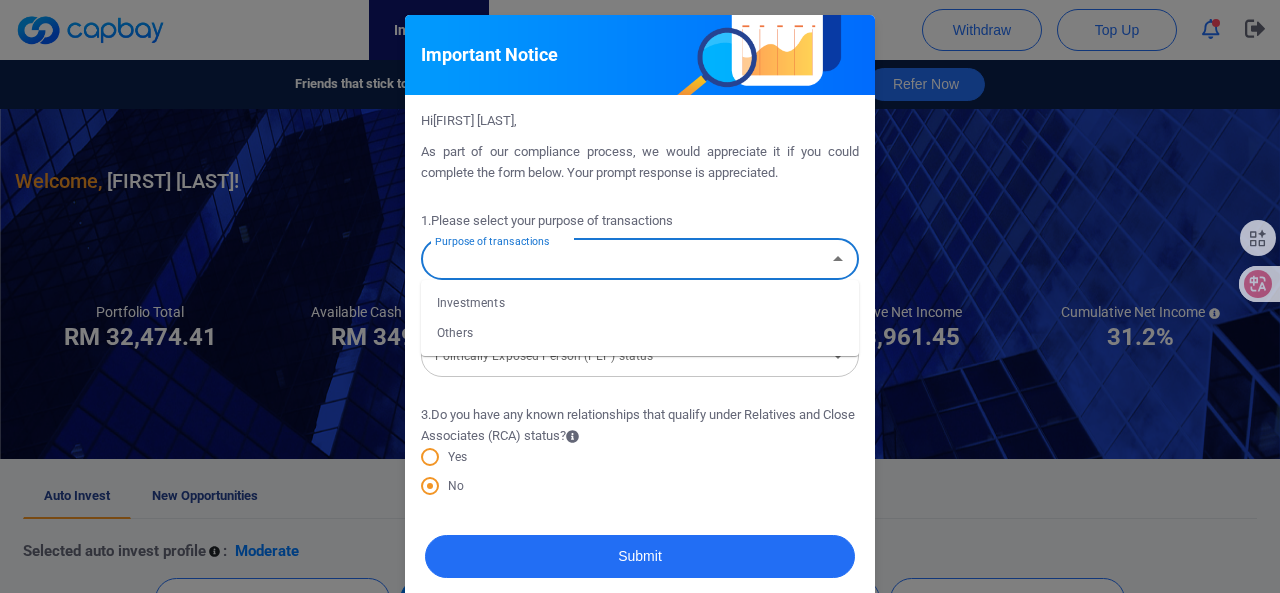 click 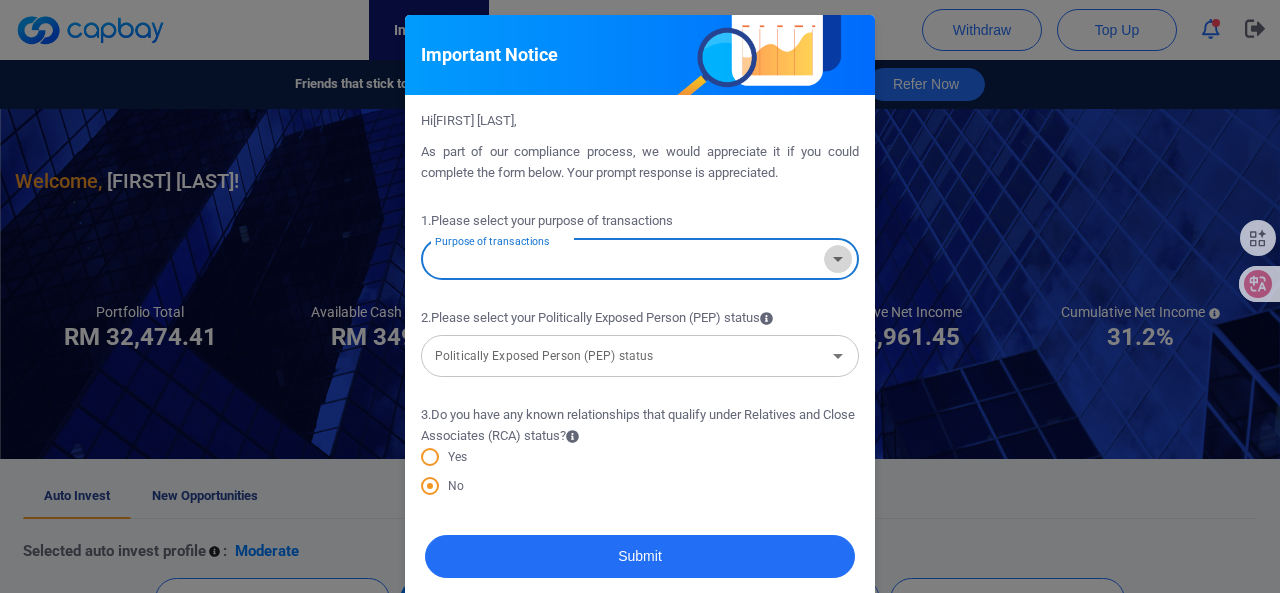 click 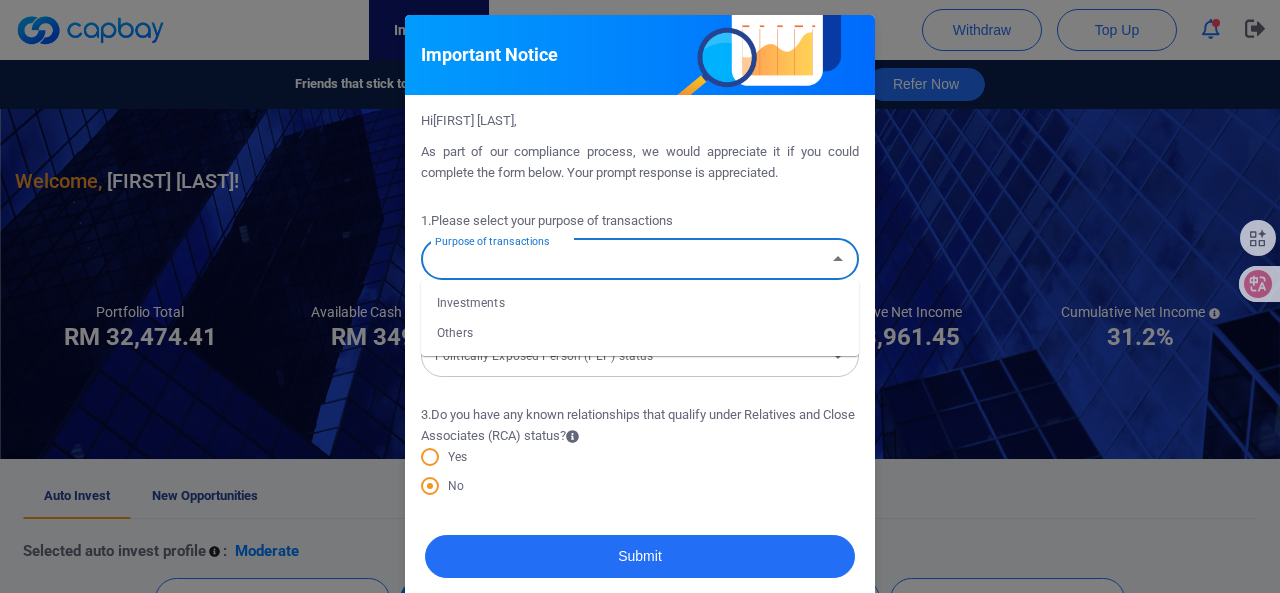 click on "Investments" at bounding box center (640, 303) 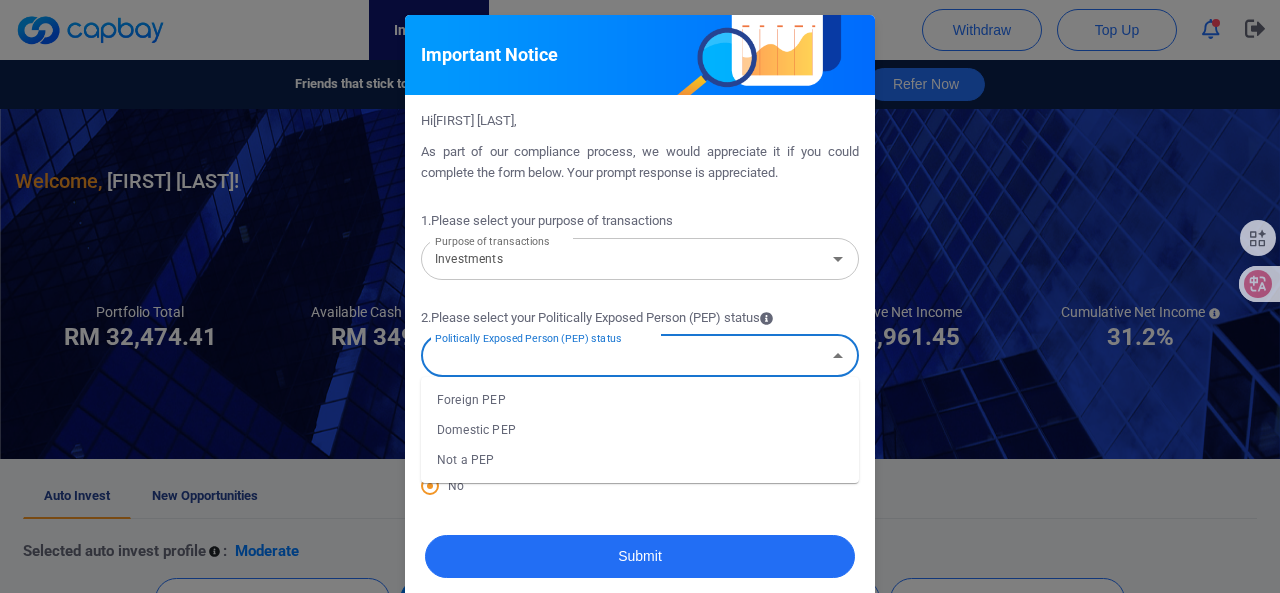 click on "Politically Exposed Person (PEP) status" at bounding box center (623, 355) 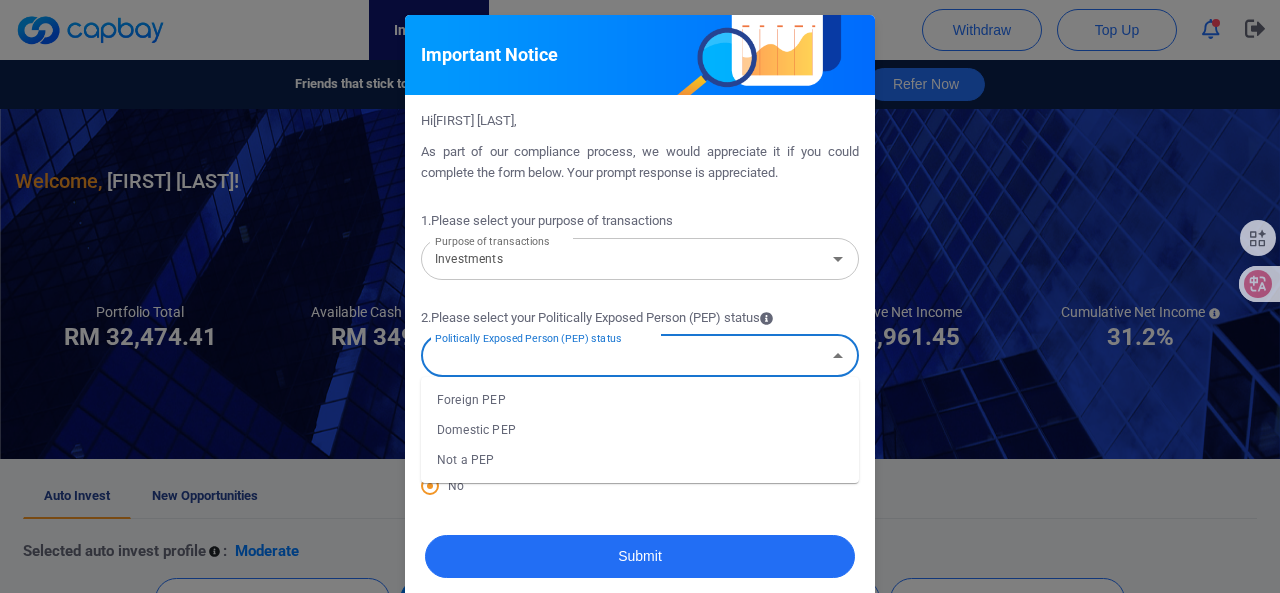 click on "Not a PEP" at bounding box center [640, 460] 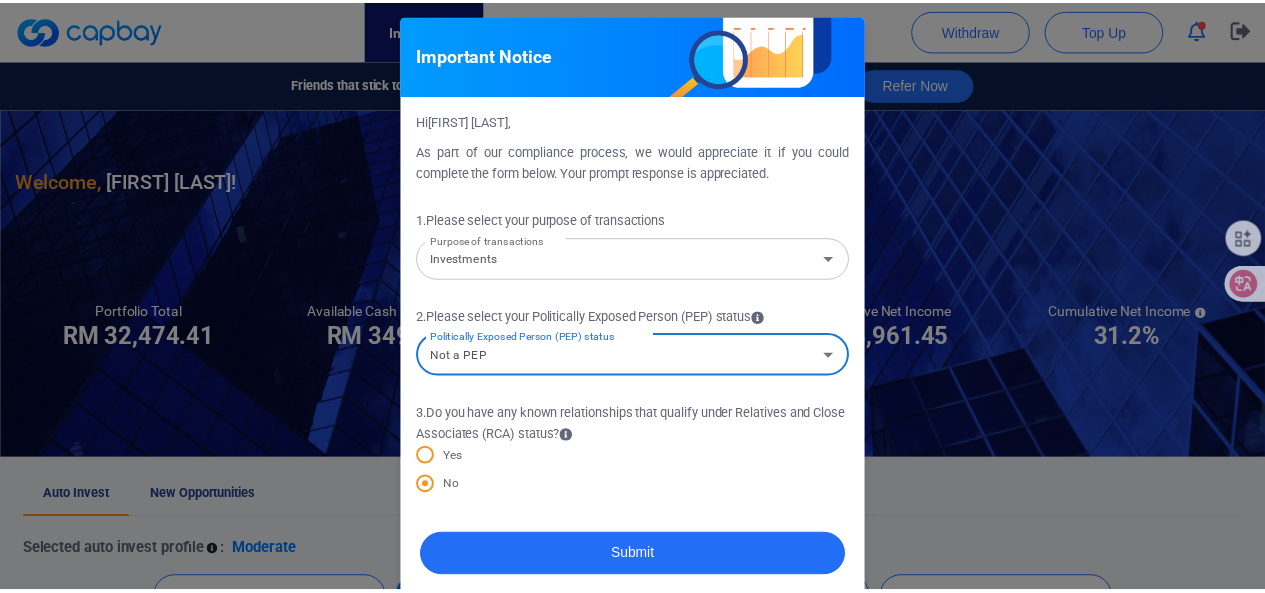 scroll, scrollTop: 21, scrollLeft: 0, axis: vertical 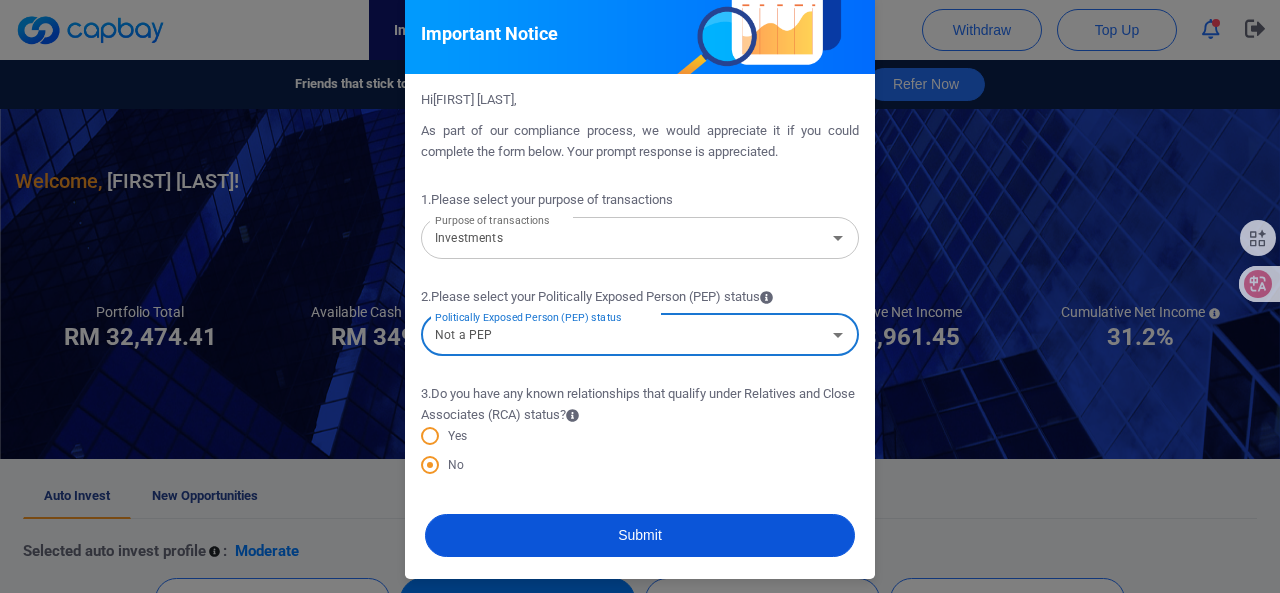 click on "Submit" at bounding box center [640, 535] 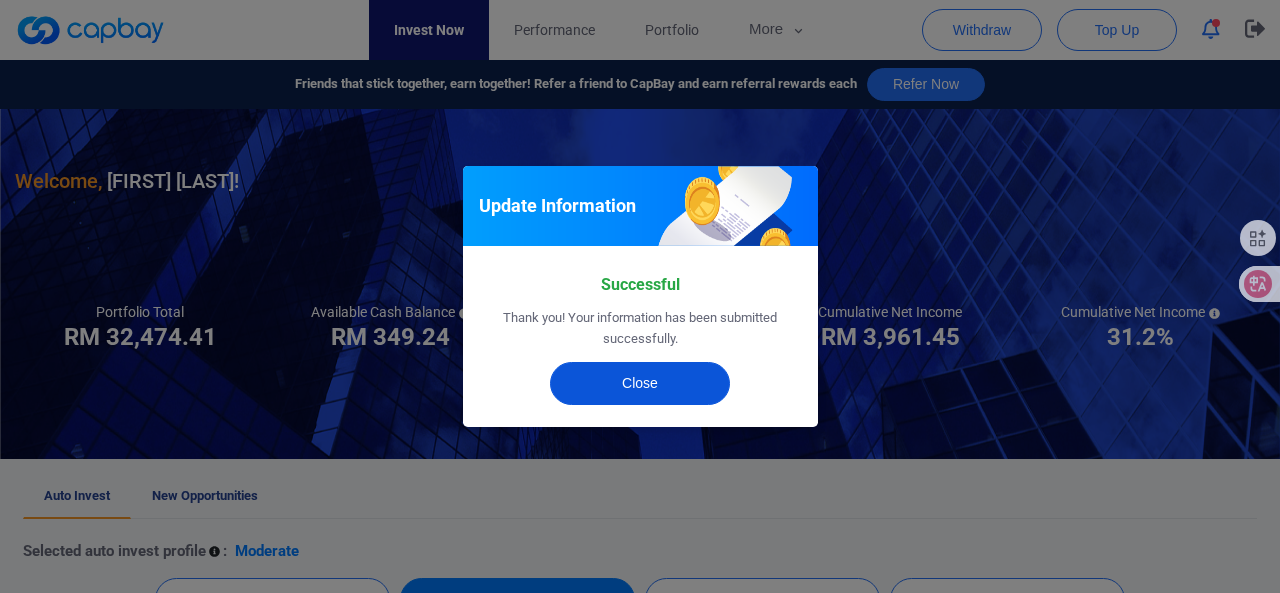 click on "Close" at bounding box center (640, 383) 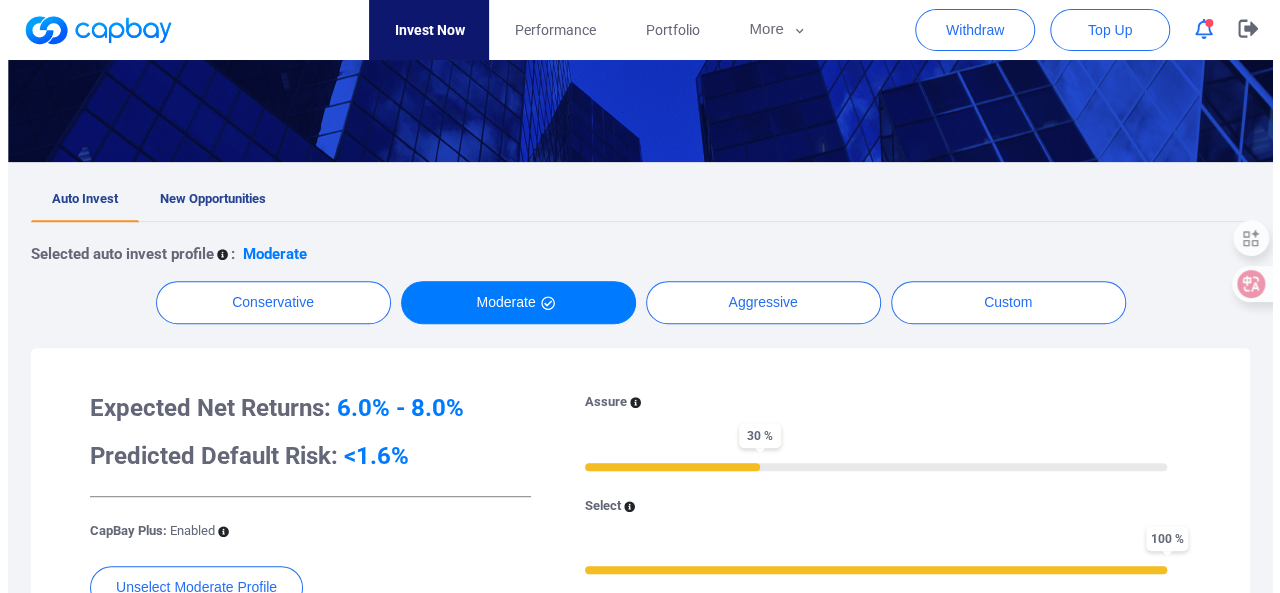 scroll, scrollTop: 300, scrollLeft: 0, axis: vertical 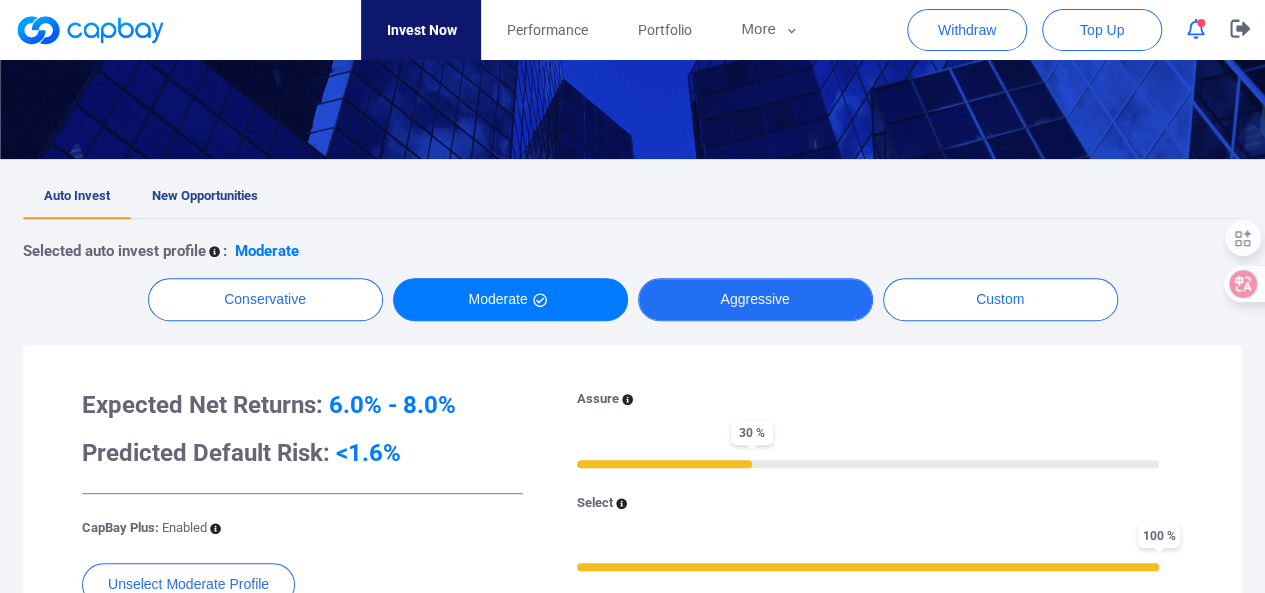 click on "Aggressive" at bounding box center [755, 299] 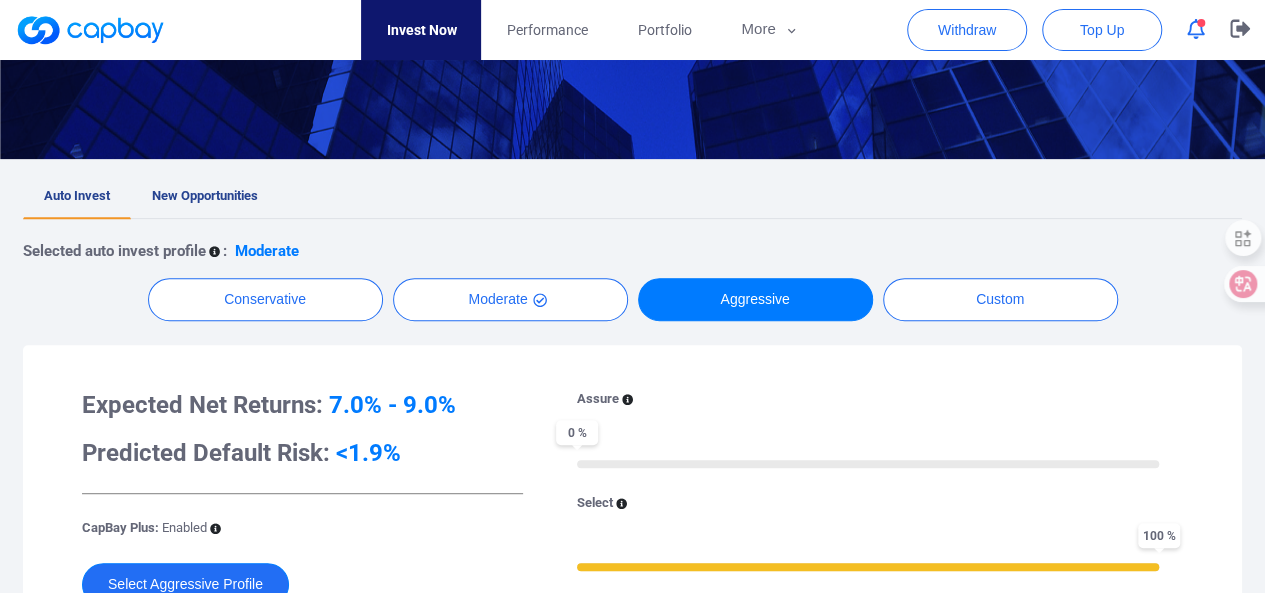 click on "Select
Aggressive Profile" at bounding box center (185, 584) 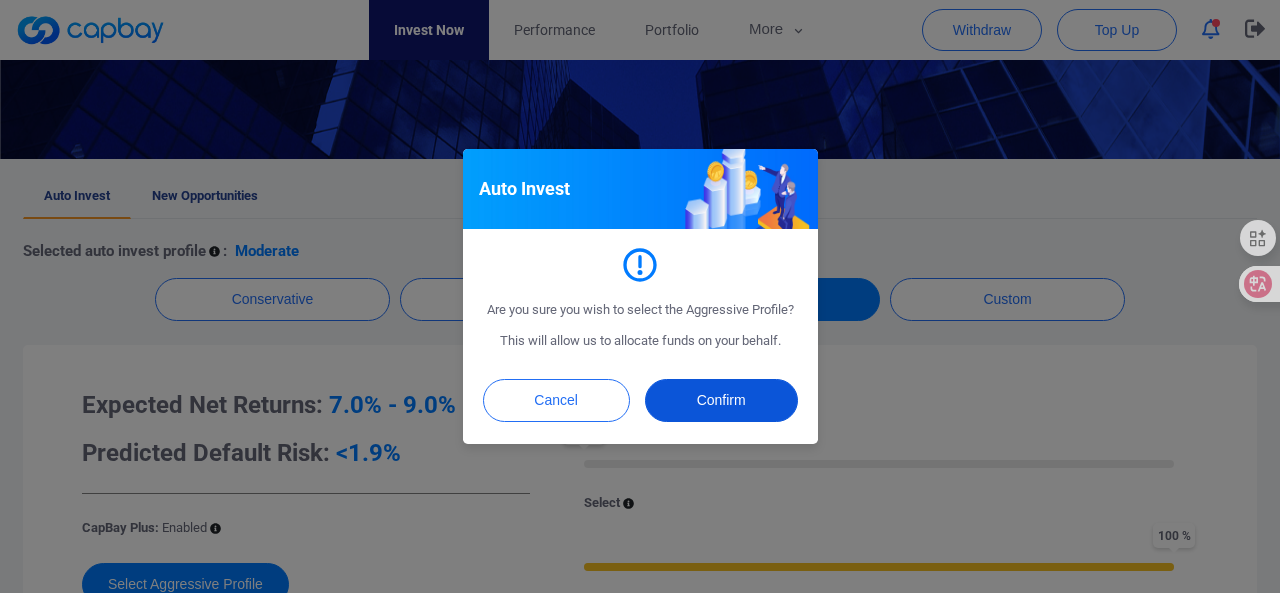 click on "Confirm" at bounding box center (721, 400) 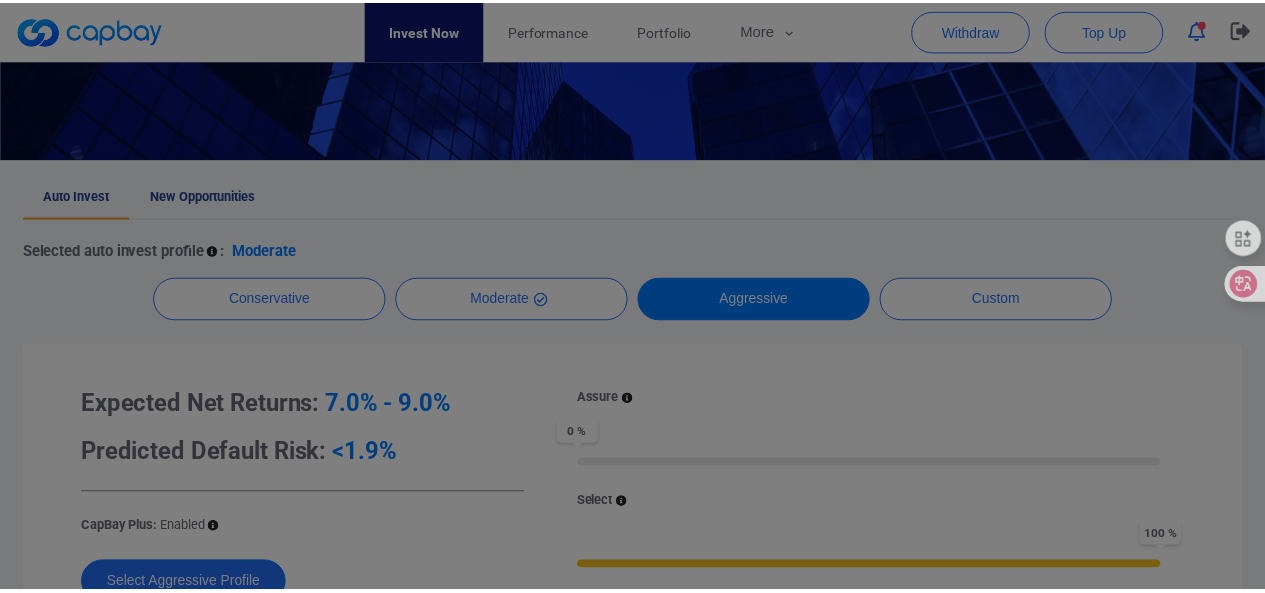 scroll, scrollTop: 308, scrollLeft: 0, axis: vertical 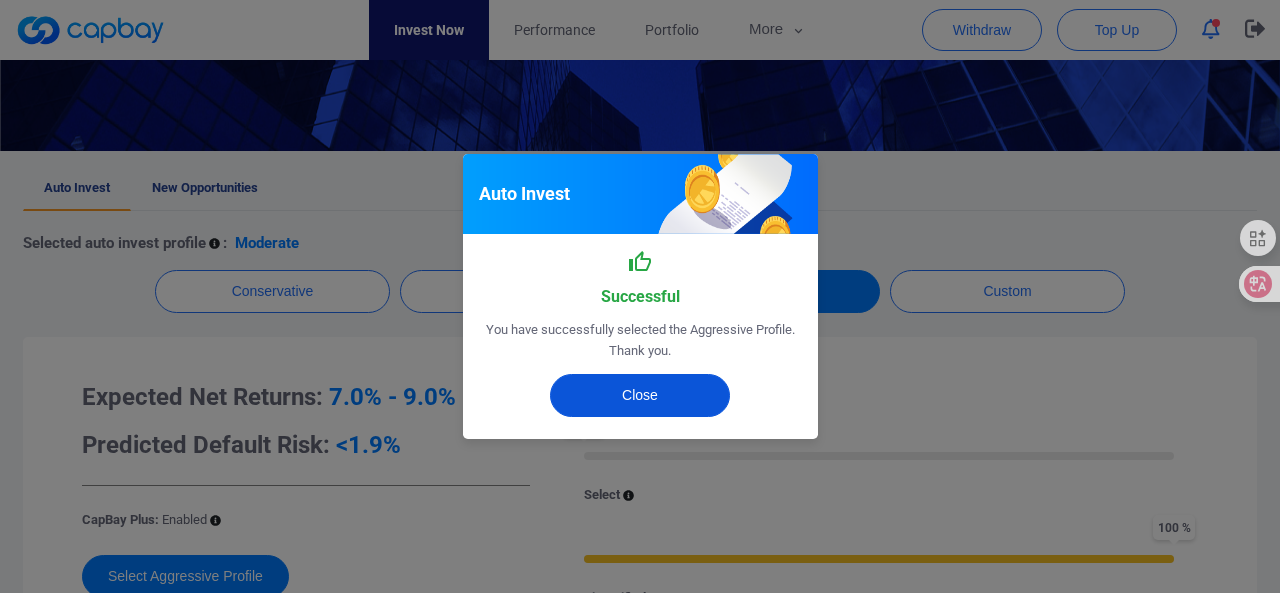 click on "Close" at bounding box center (640, 395) 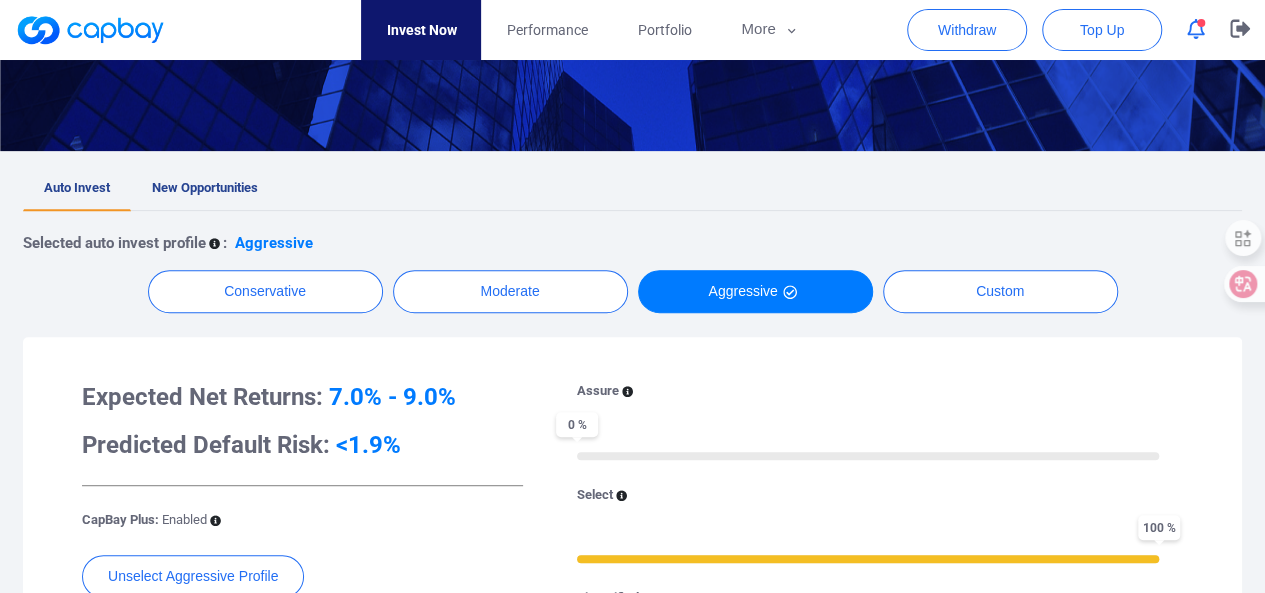 scroll, scrollTop: 0, scrollLeft: 0, axis: both 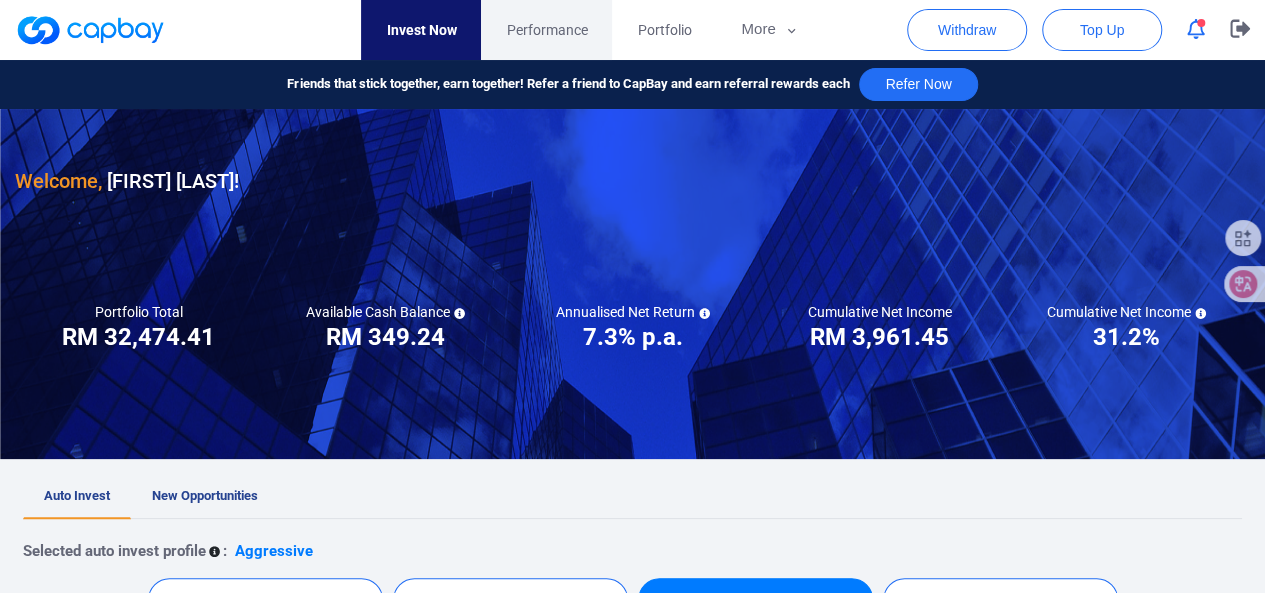 click on "Performance" at bounding box center [546, 30] 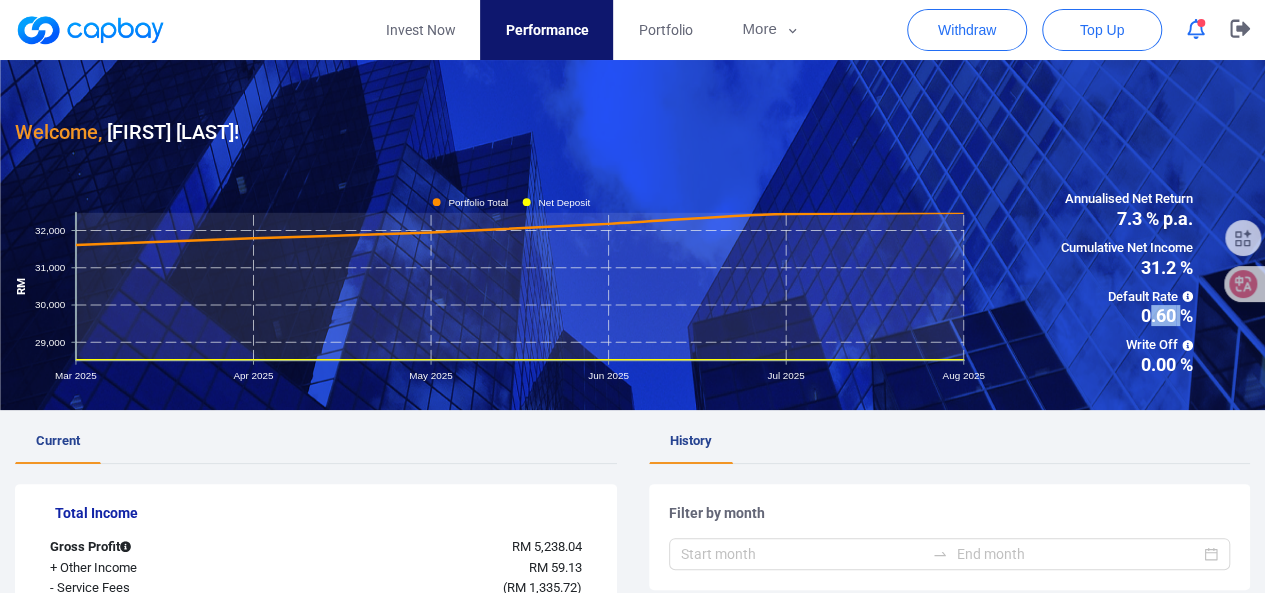 drag, startPoint x: 1146, startPoint y: 313, endPoint x: 1180, endPoint y: 314, distance: 34.0147 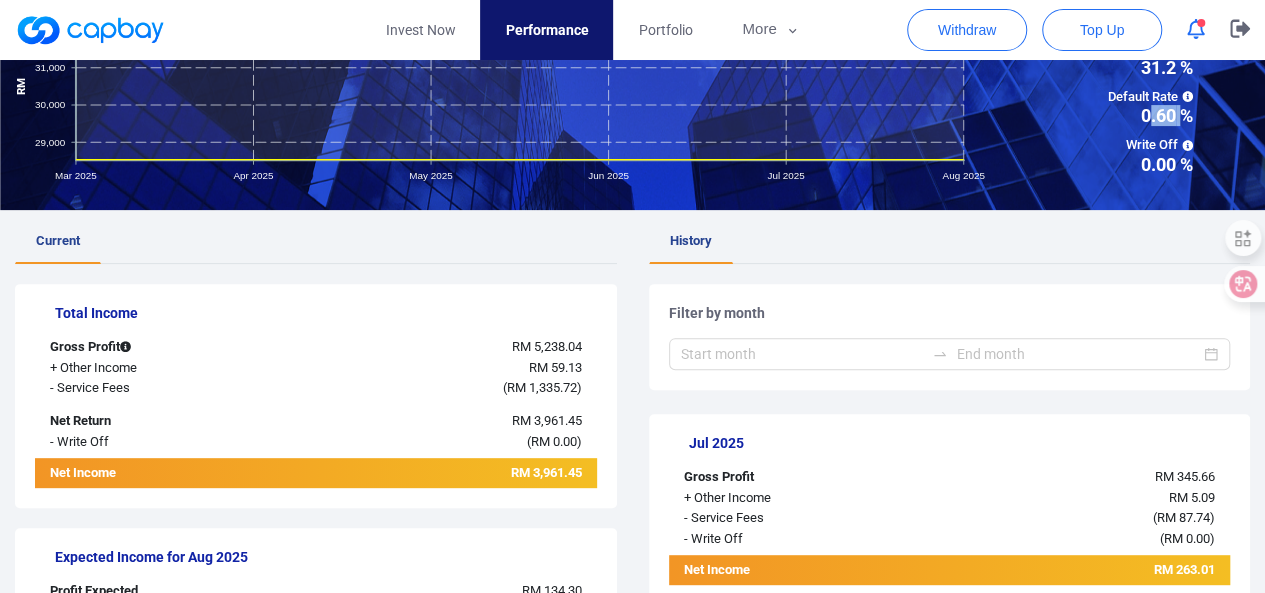 scroll, scrollTop: 0, scrollLeft: 0, axis: both 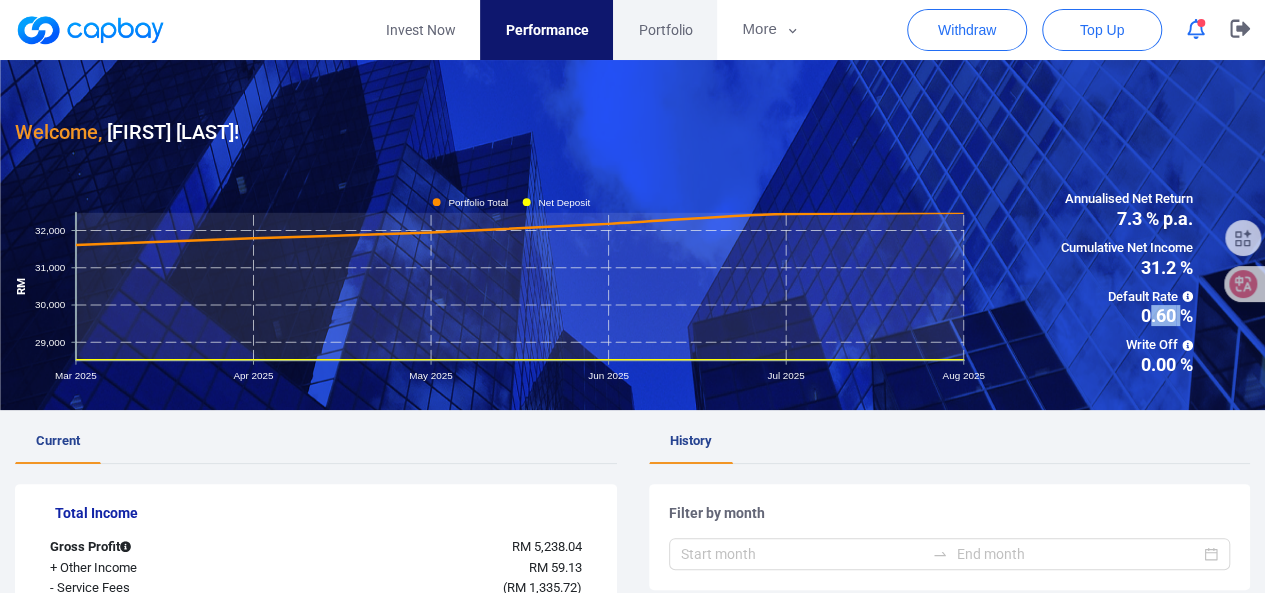 click on "Portfolio" at bounding box center [665, 30] 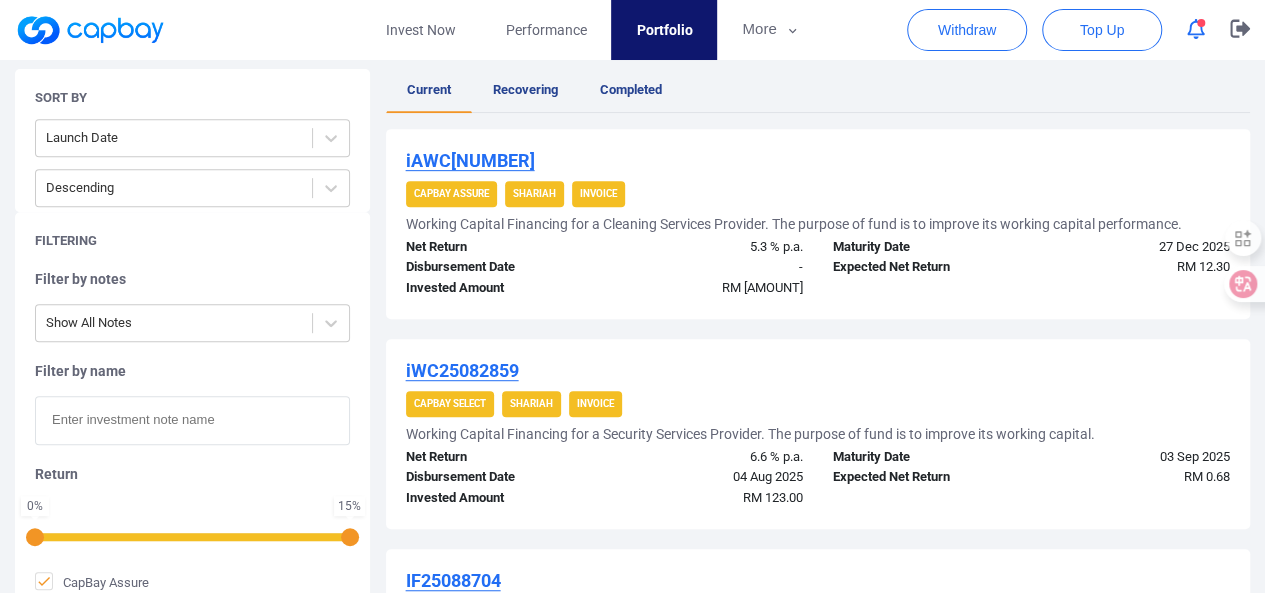 scroll, scrollTop: 0, scrollLeft: 0, axis: both 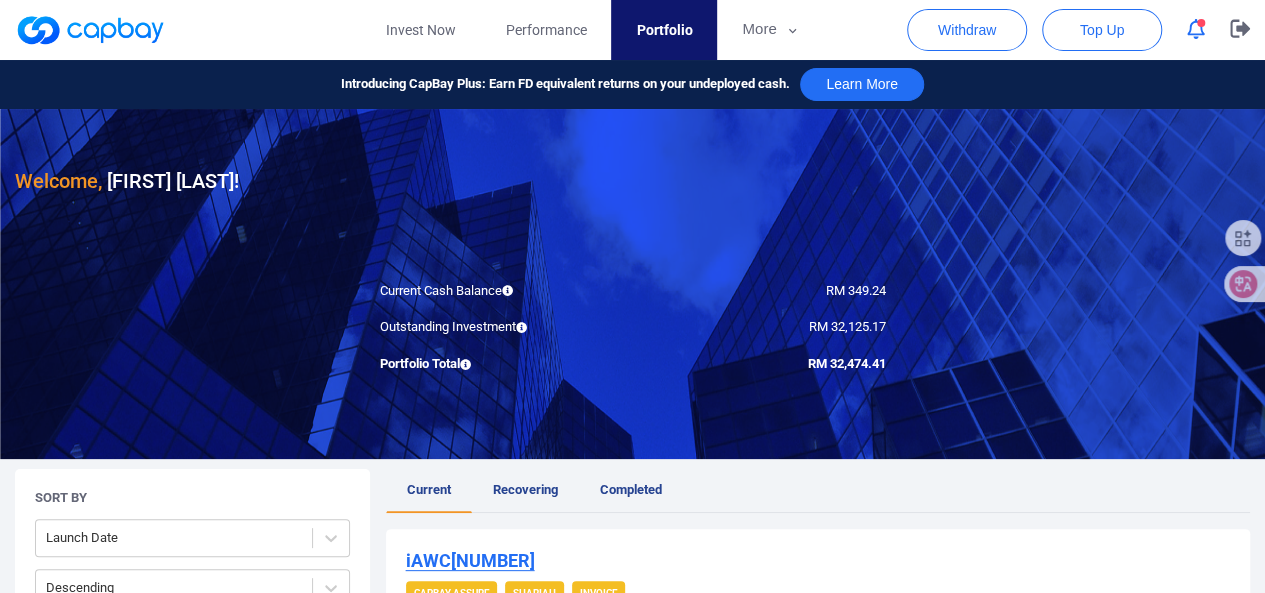click 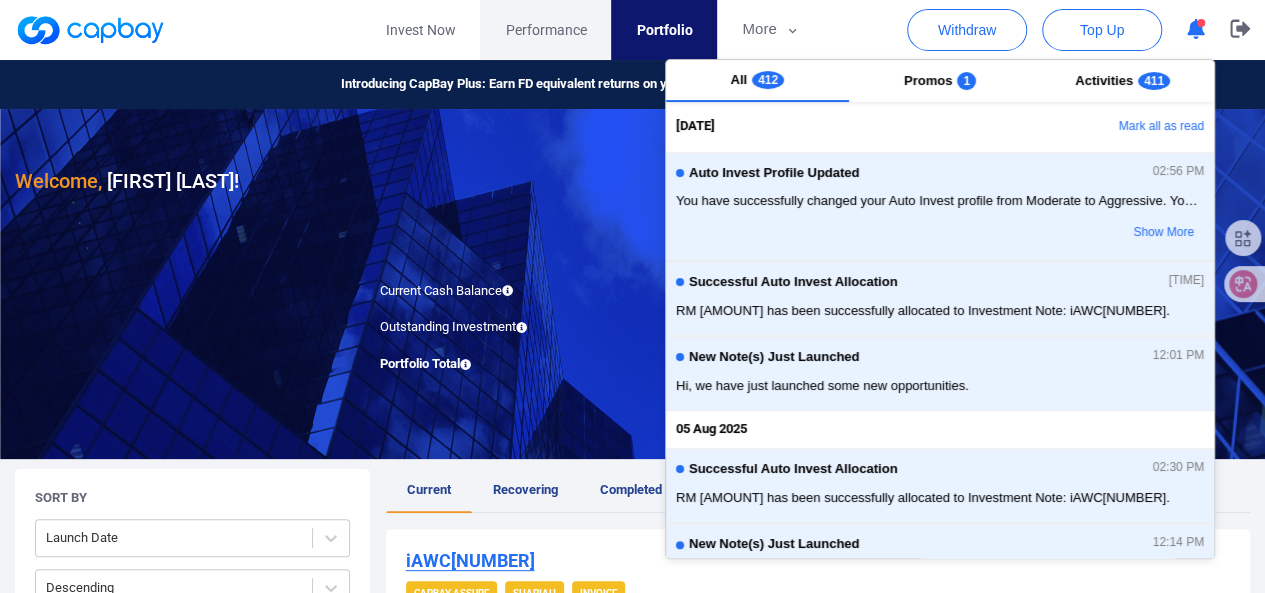click on "Performance" at bounding box center (545, 30) 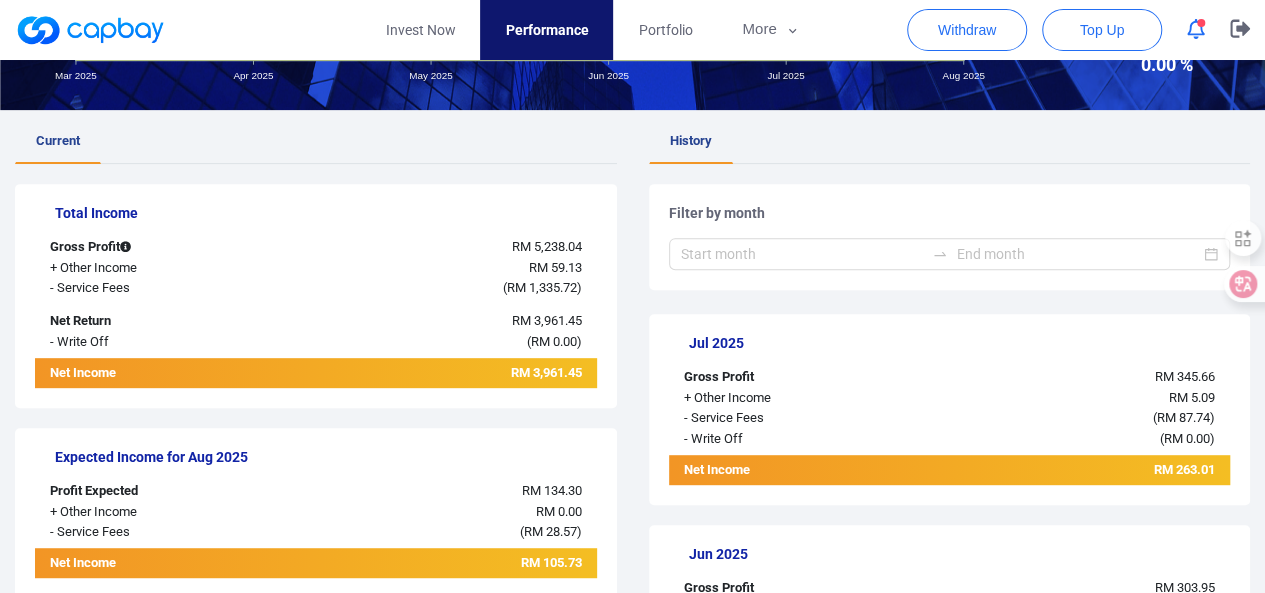 scroll, scrollTop: 0, scrollLeft: 0, axis: both 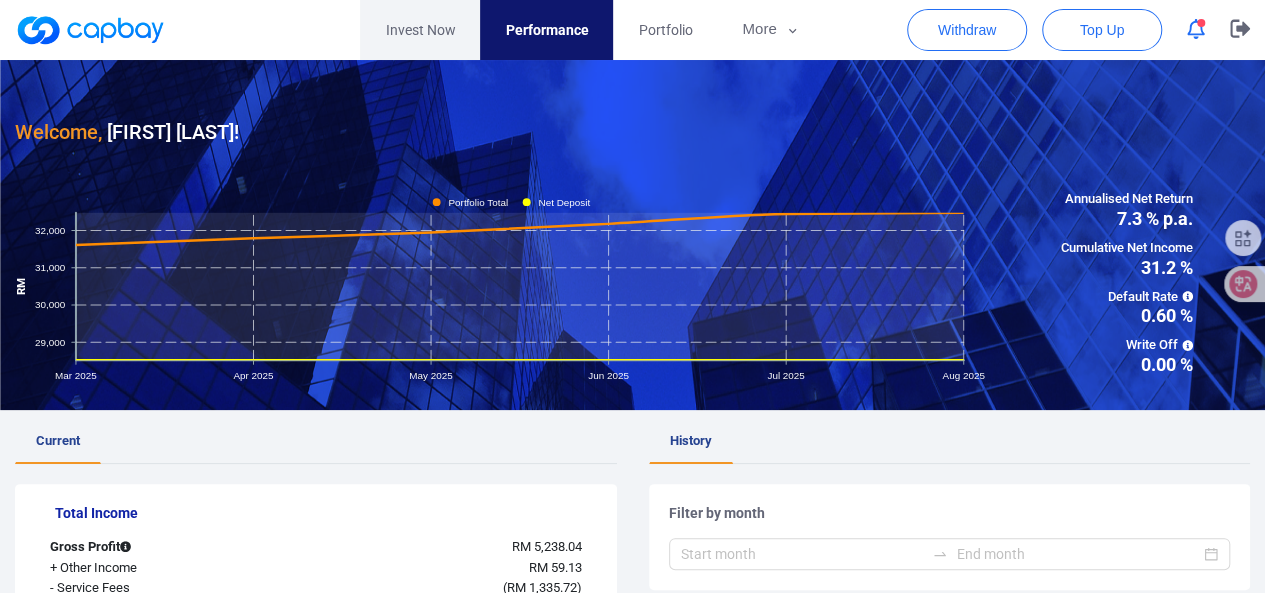 click on "Invest Now" at bounding box center [420, 30] 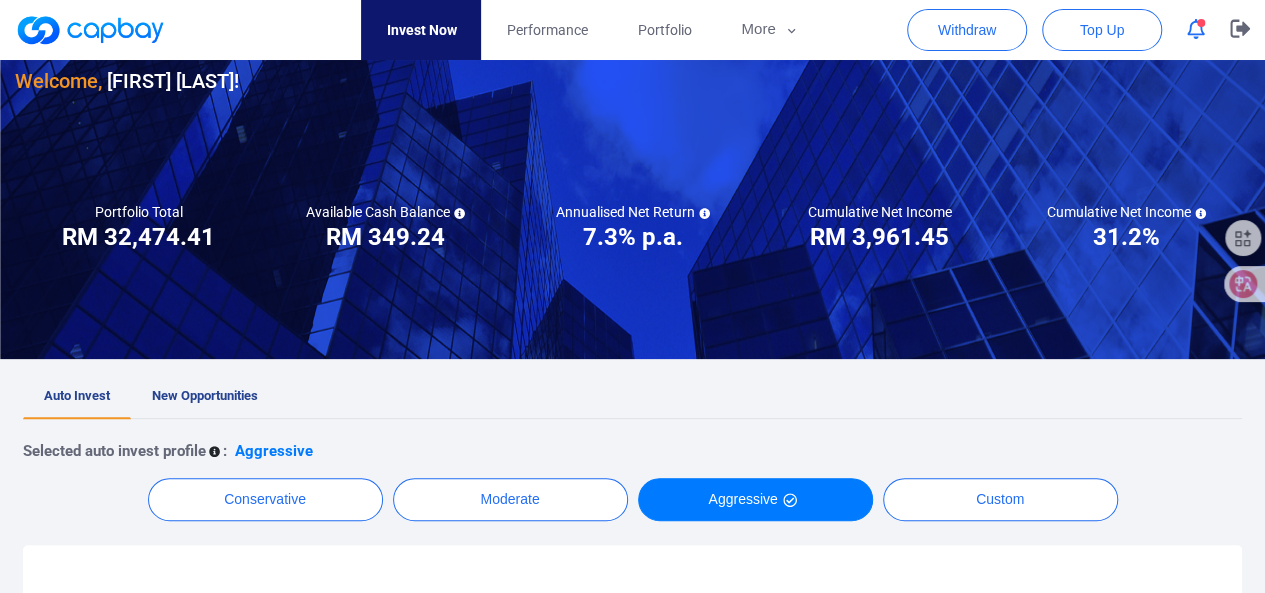 scroll, scrollTop: 0, scrollLeft: 0, axis: both 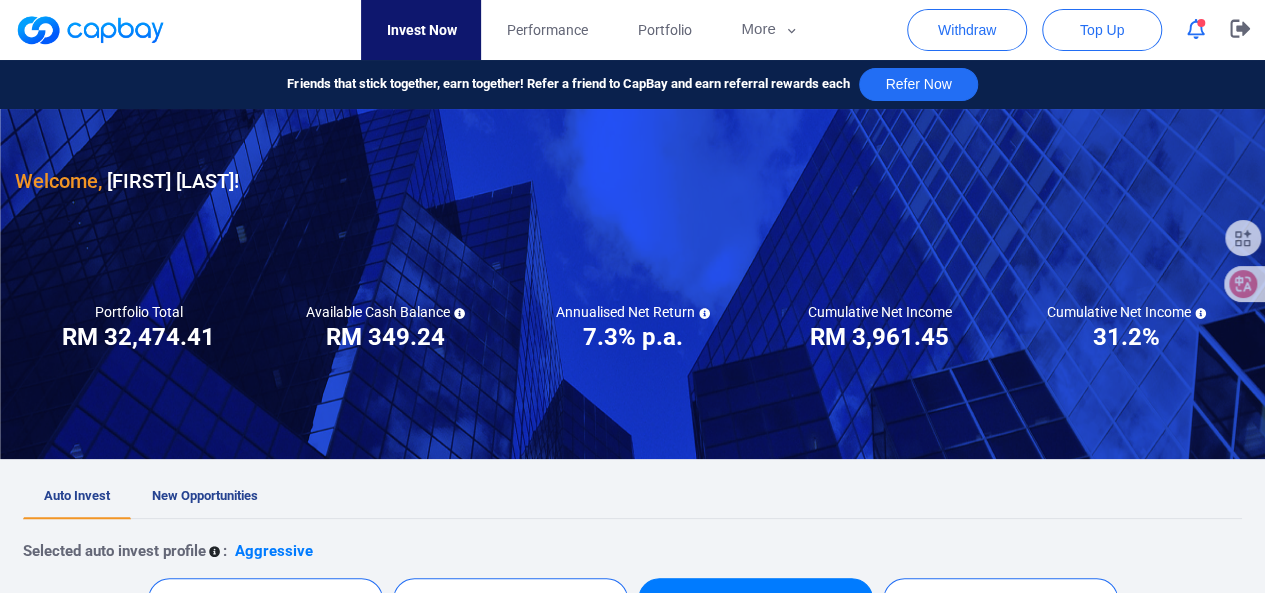 click 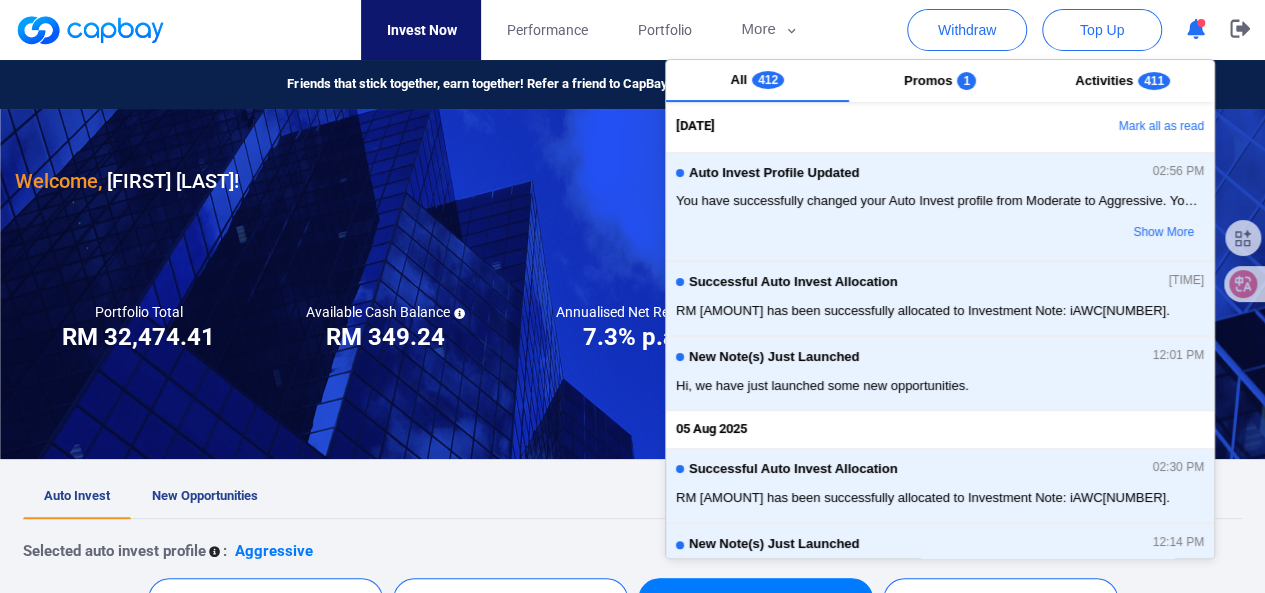 click on "Invest Now Performance Portfolio More Transaction My Statements My Profile FAQs / User Guide" at bounding box center [592, 30] 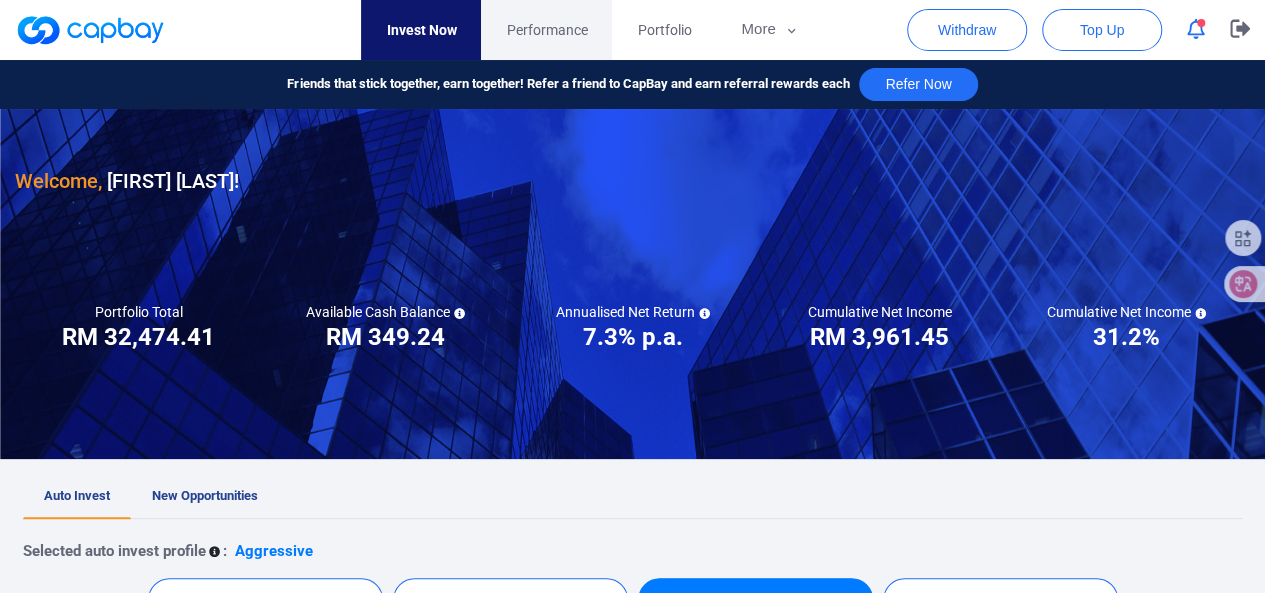 click on "Performance" at bounding box center [546, 30] 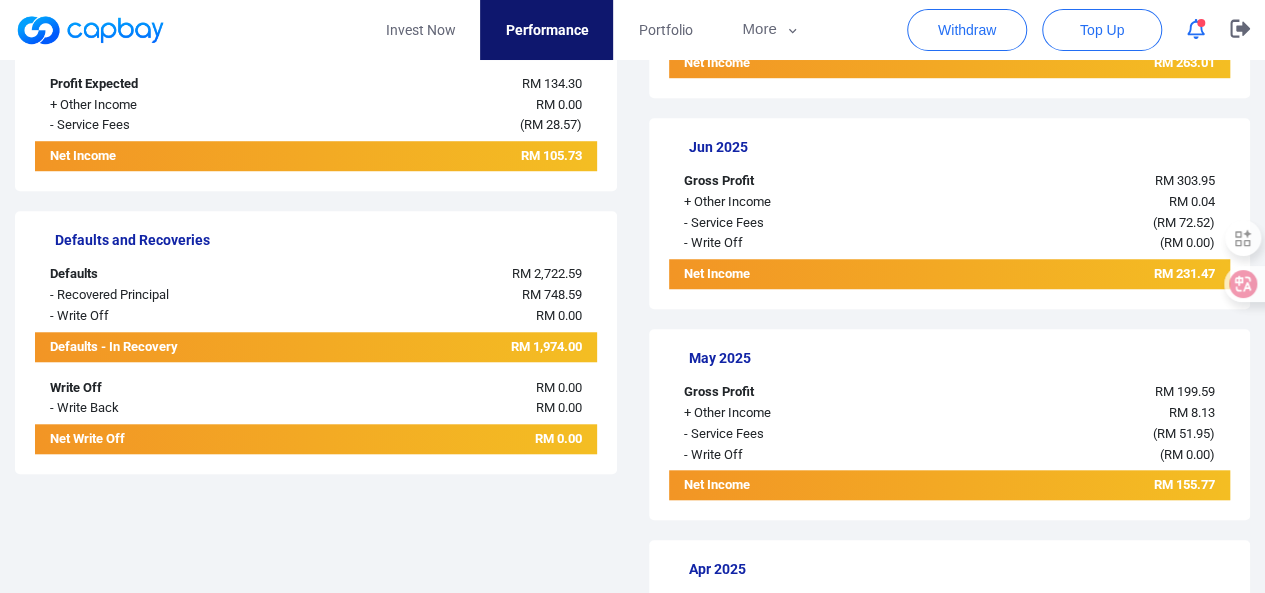 scroll, scrollTop: 800, scrollLeft: 0, axis: vertical 